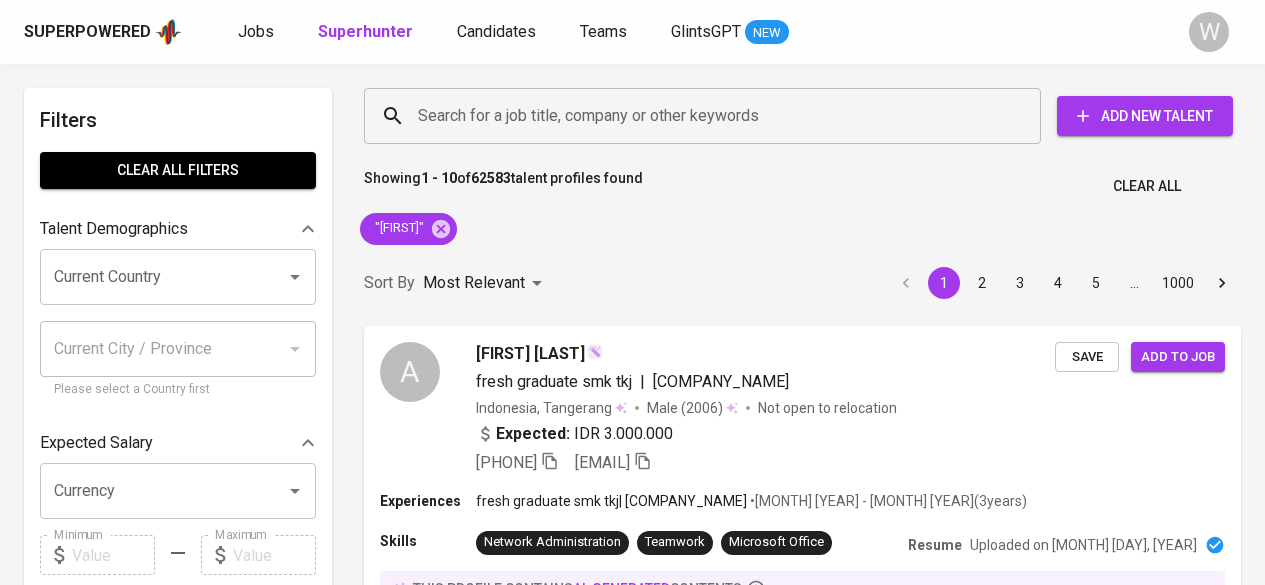 scroll, scrollTop: 0, scrollLeft: 0, axis: both 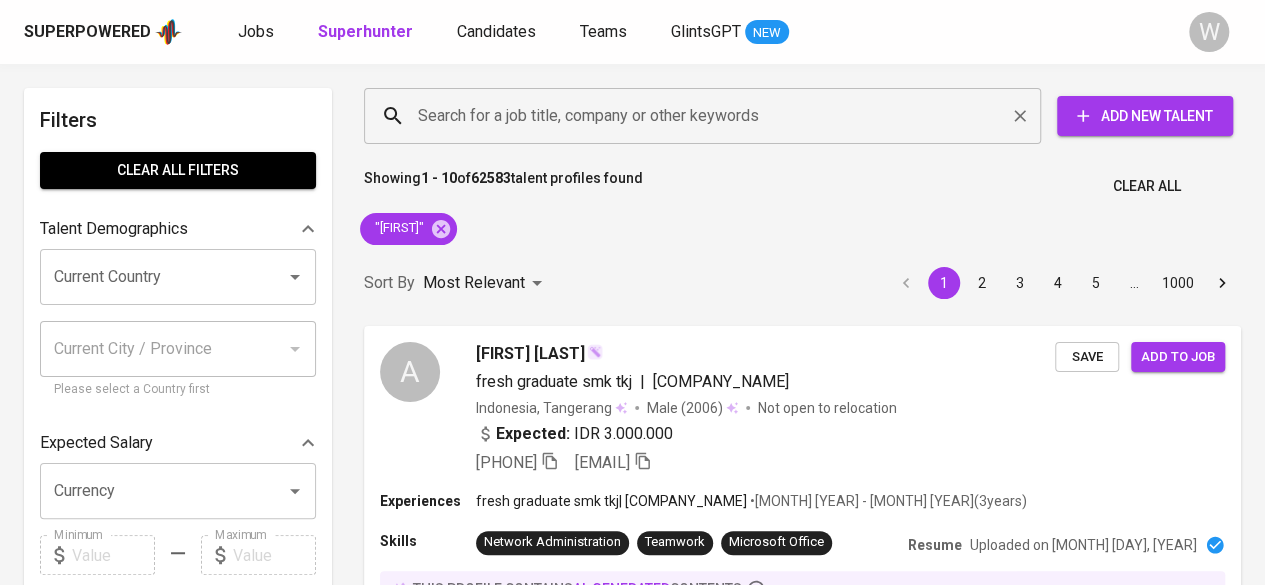 click on "Search for a job title, company or other keywords" at bounding box center (707, 116) 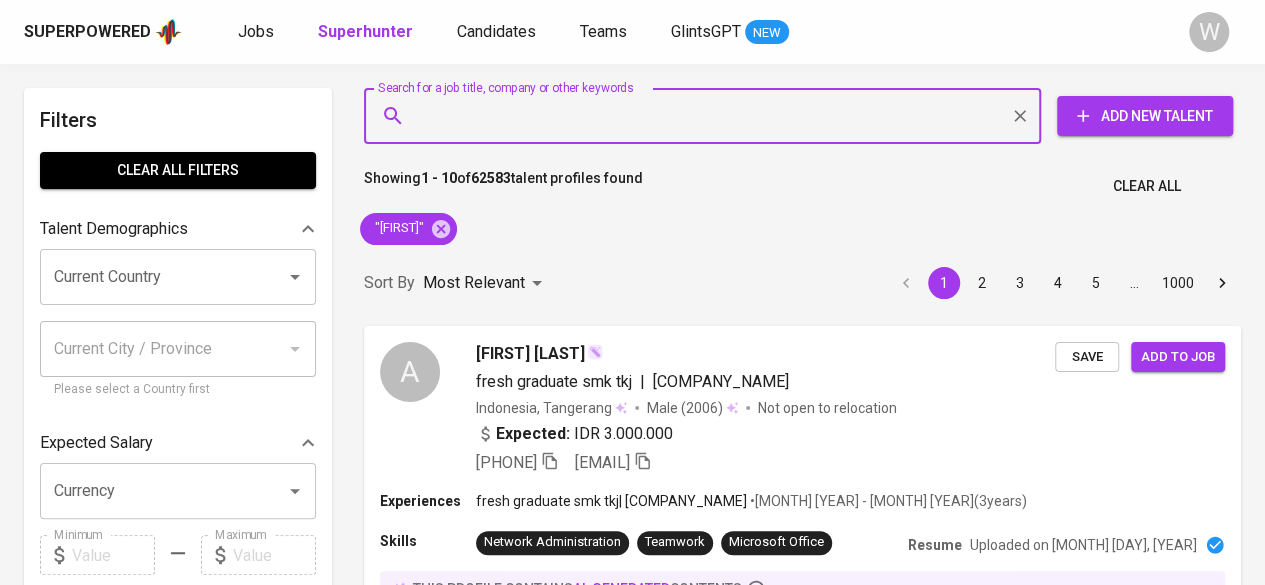 paste on "[EMAIL]" 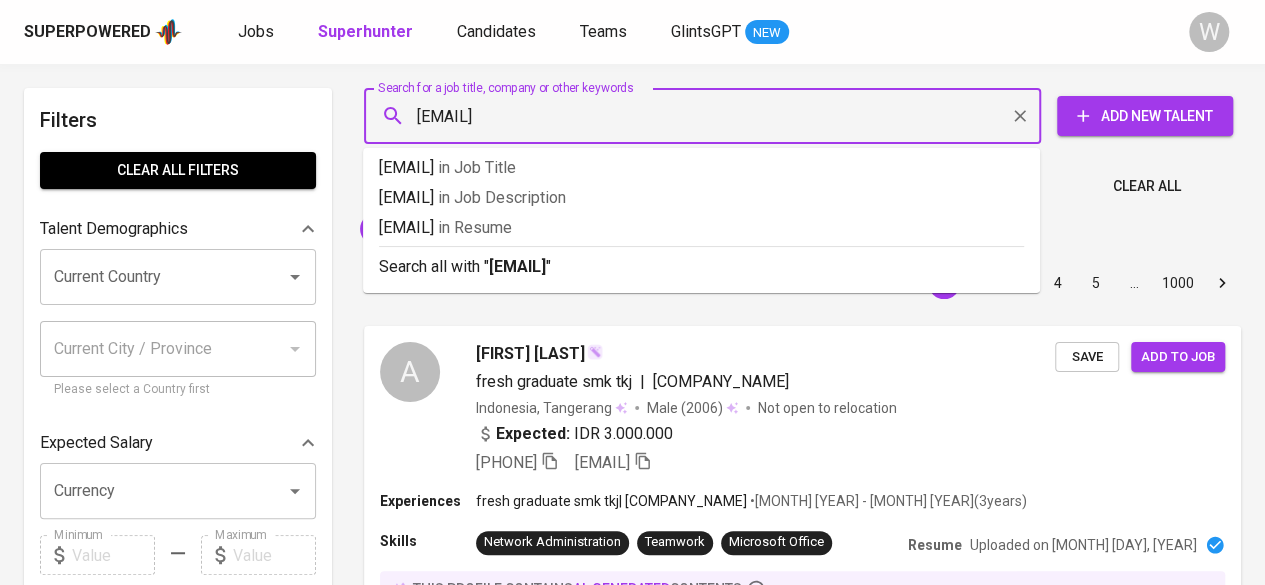 type on "[EMAIL]" 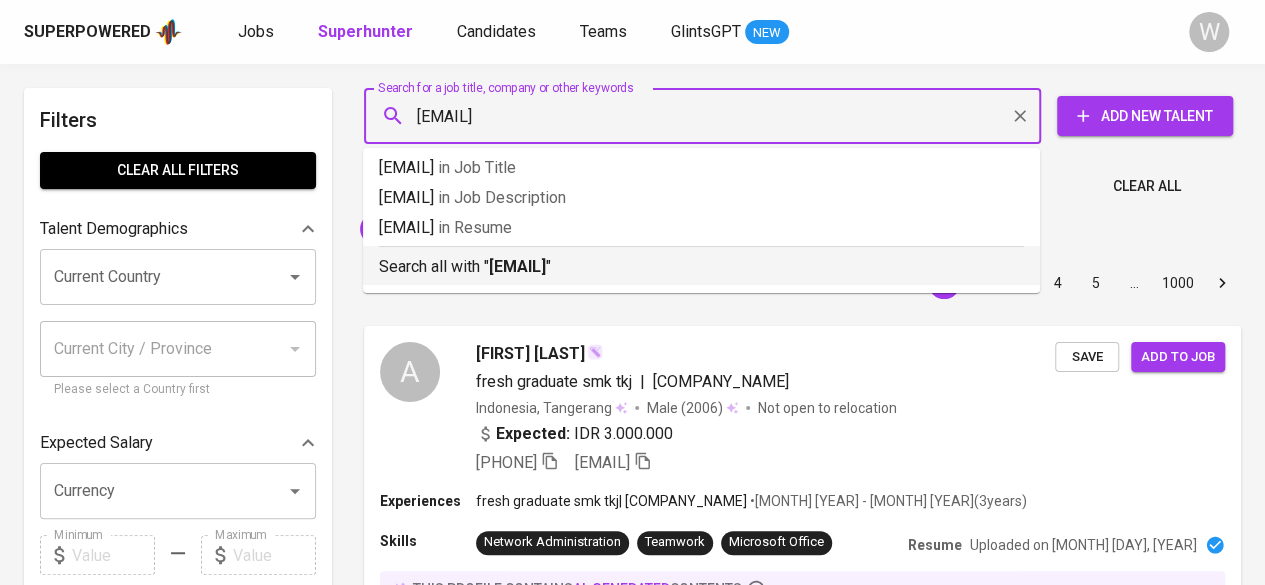 click on "[EMAIL]" at bounding box center (517, 266) 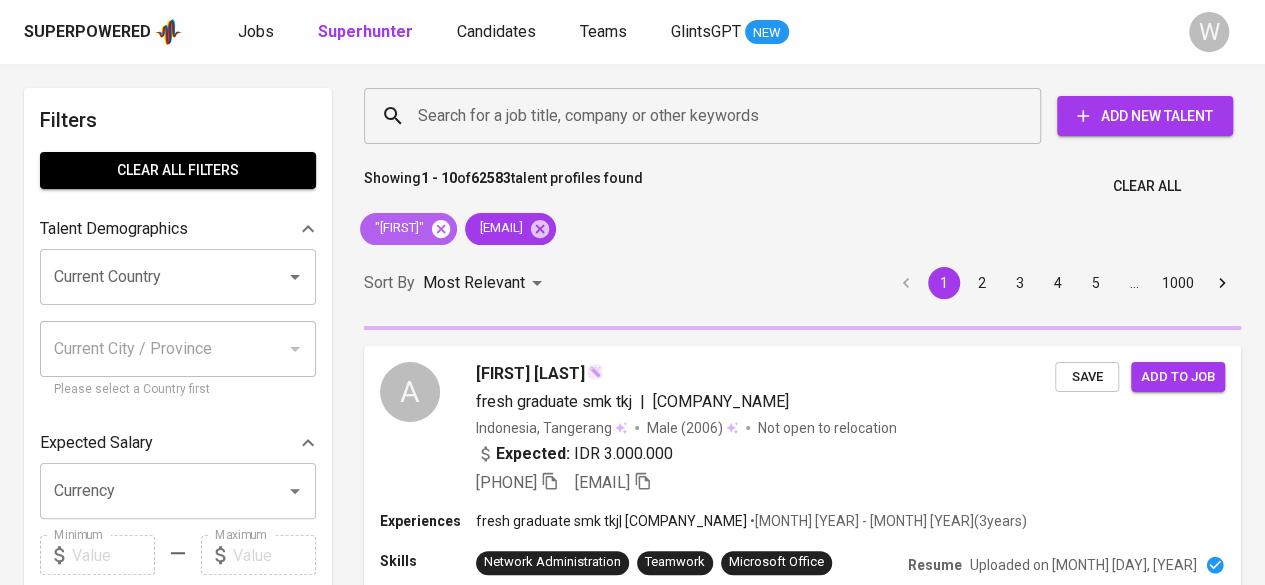click 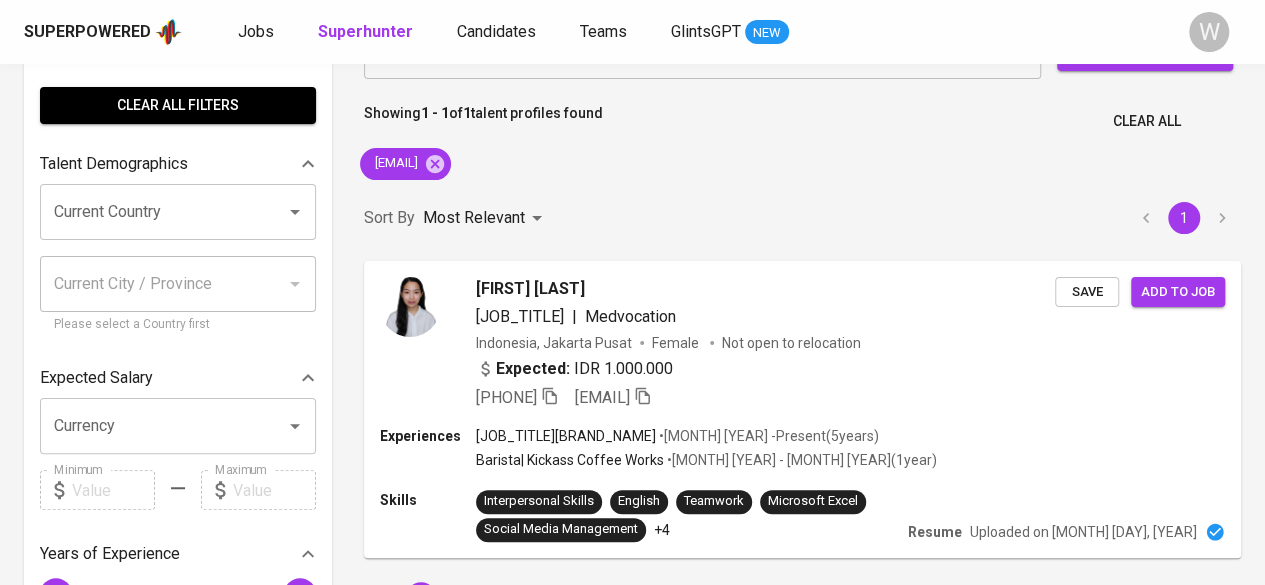 scroll, scrollTop: 66, scrollLeft: 0, axis: vertical 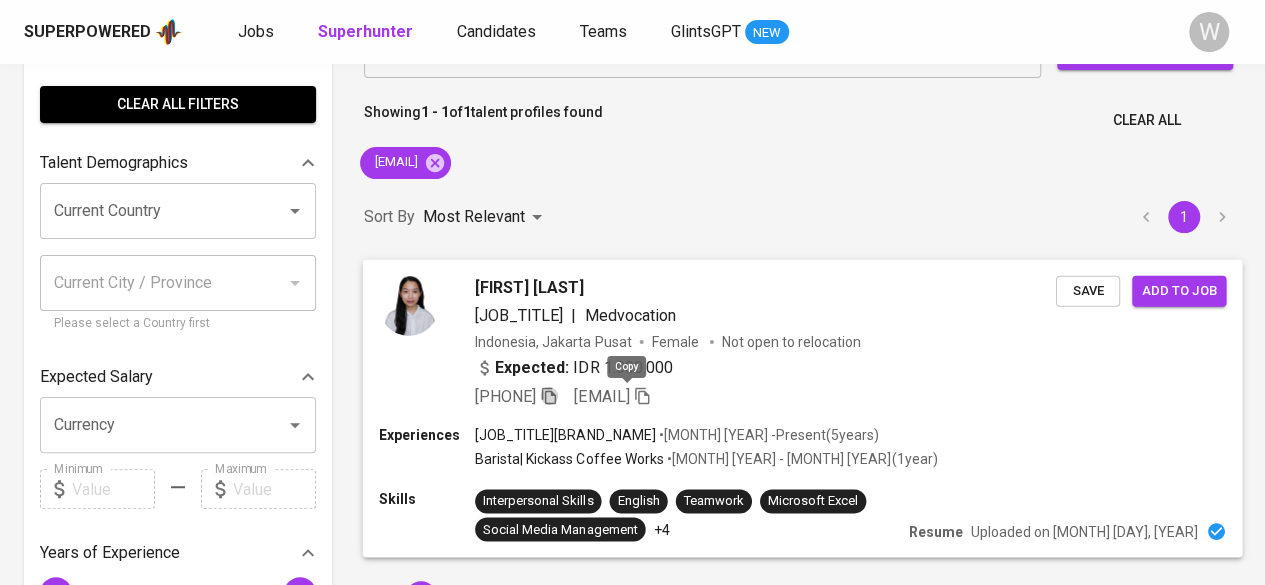 click 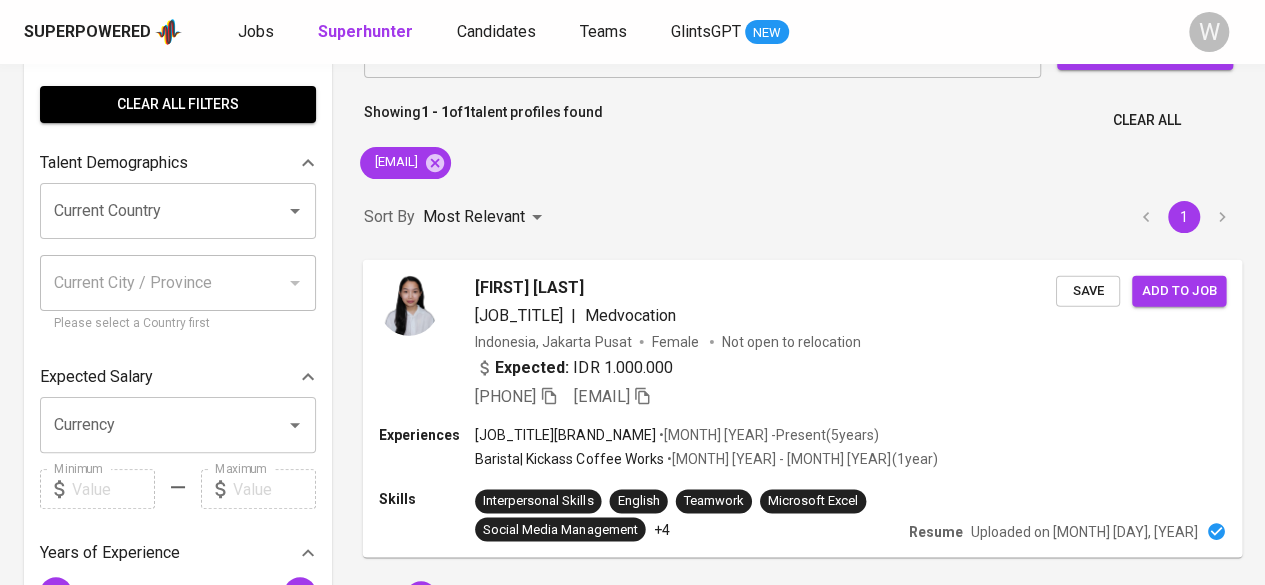 scroll, scrollTop: 0, scrollLeft: 0, axis: both 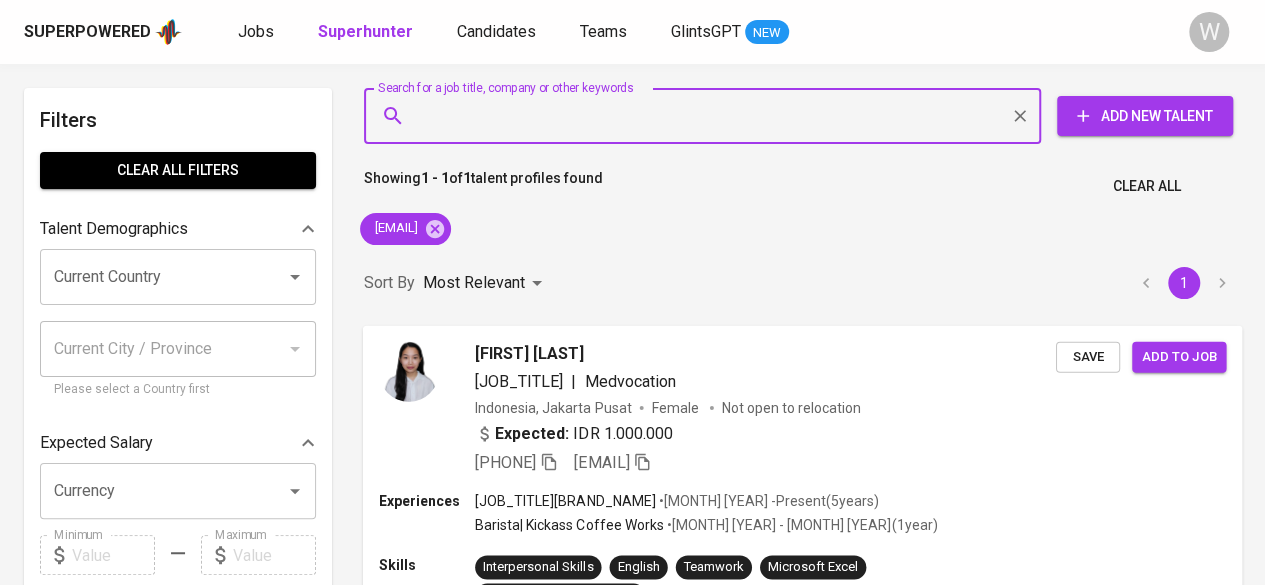 click on "Search for a job title, company or other keywords" at bounding box center (707, 116) 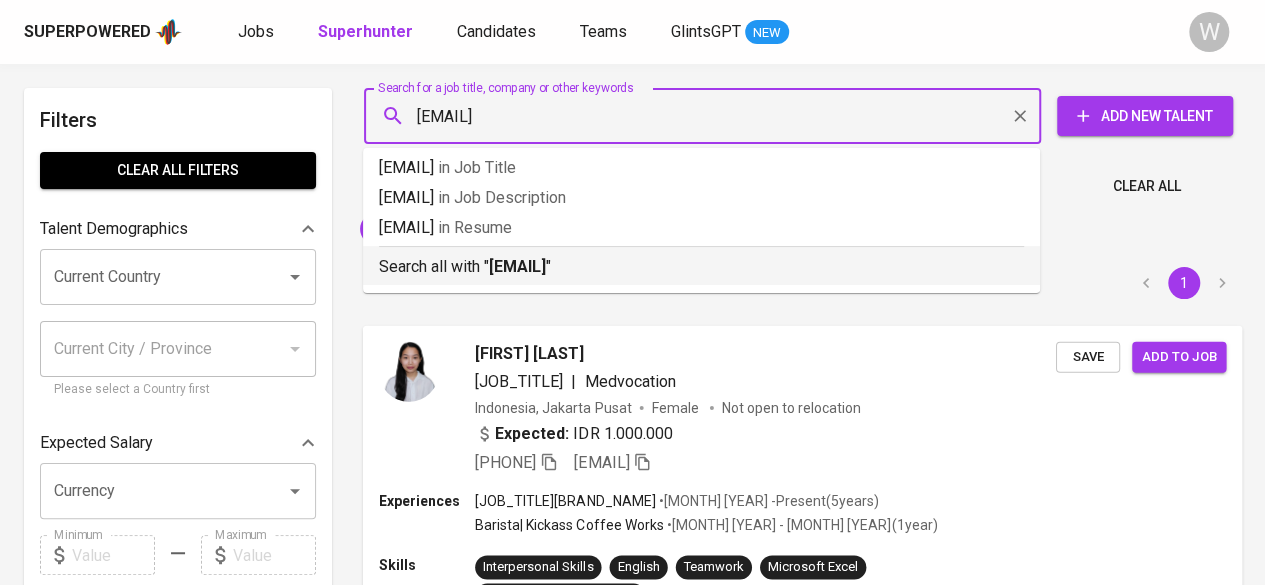 click on "[EMAIL]" at bounding box center [517, 266] 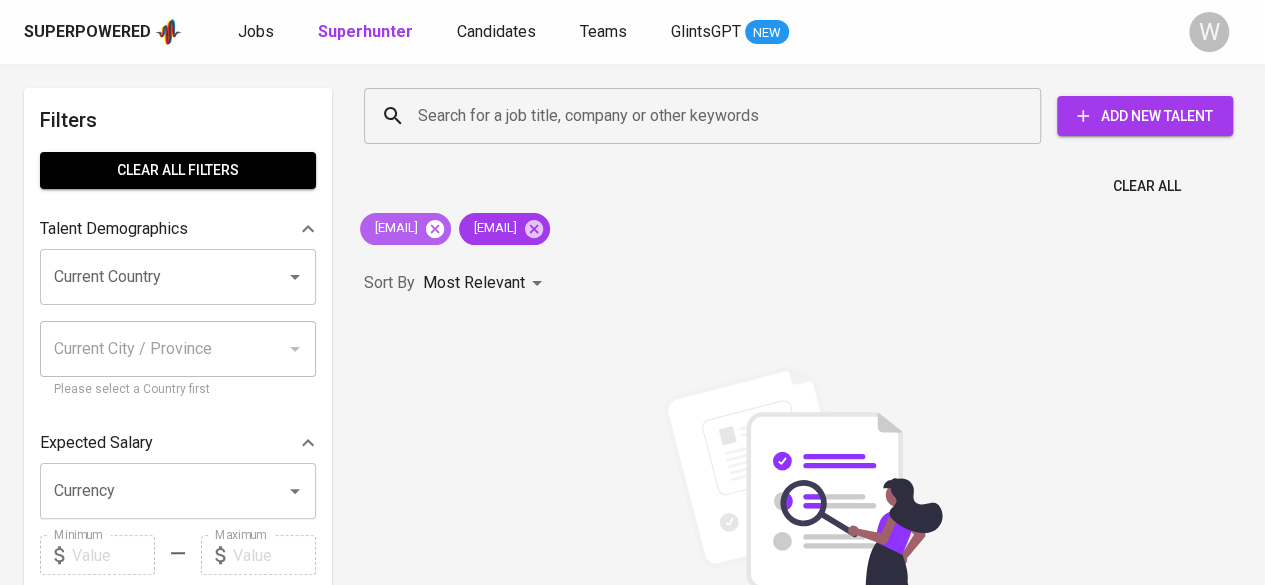 click 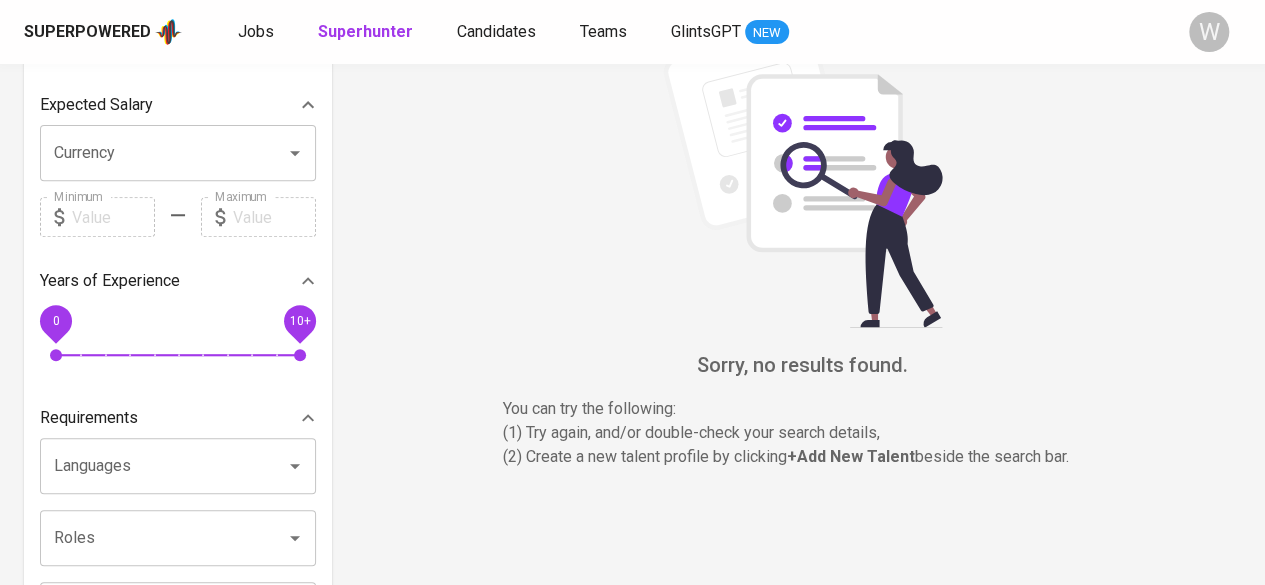 scroll, scrollTop: 0, scrollLeft: 0, axis: both 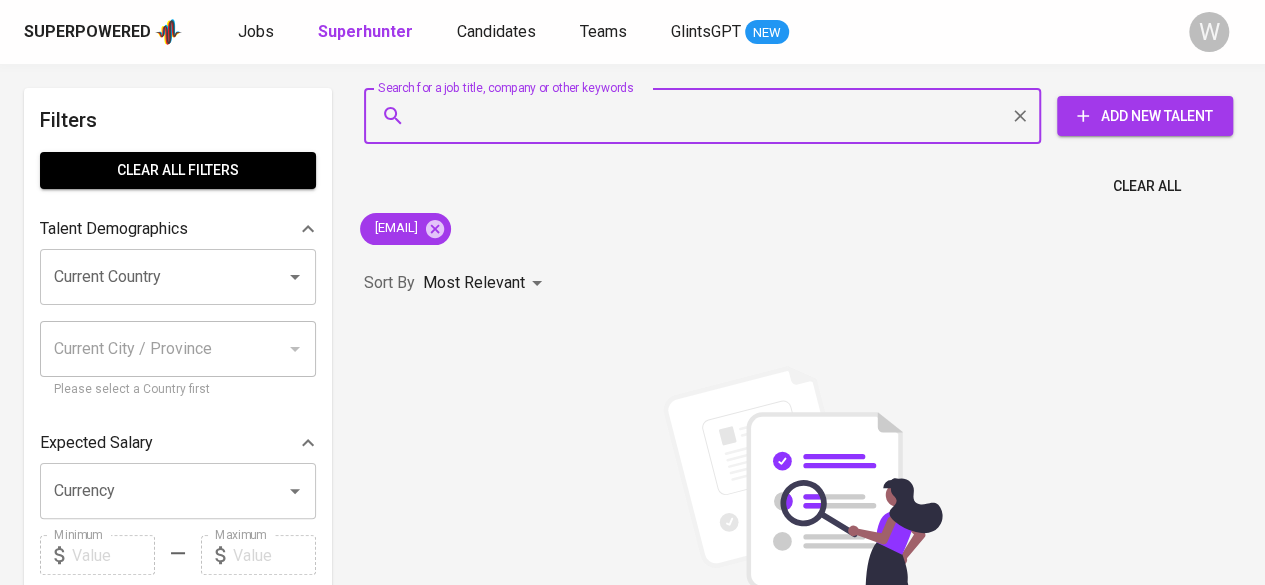 click on "Search for a job title, company or other keywords" at bounding box center (707, 116) 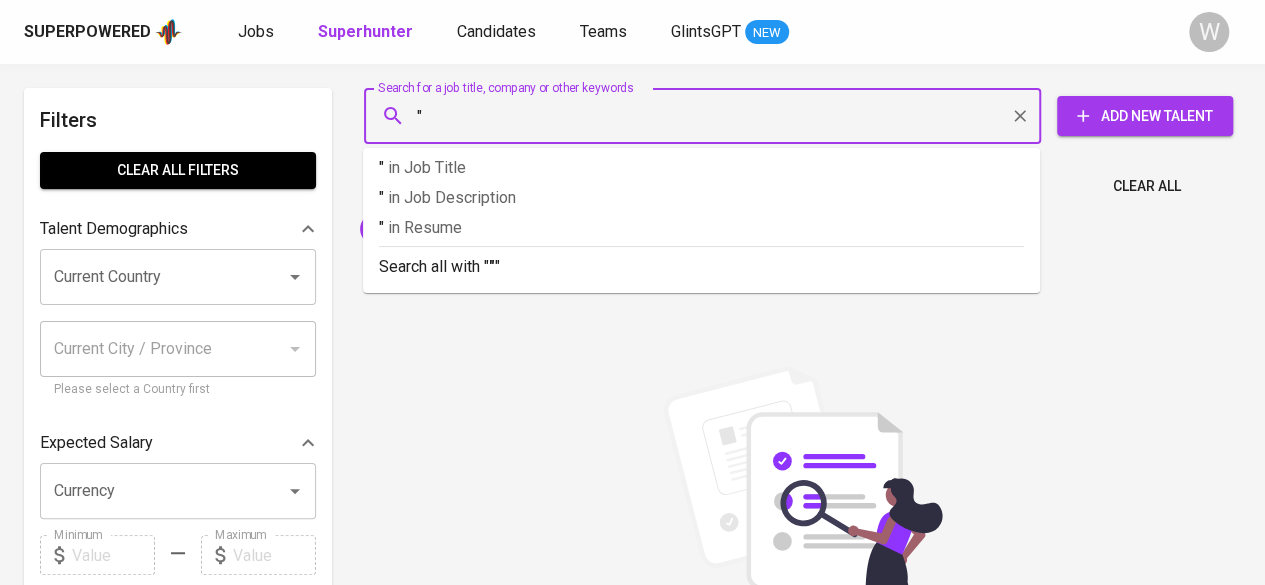 paste on "[FIRST] [LAST]" 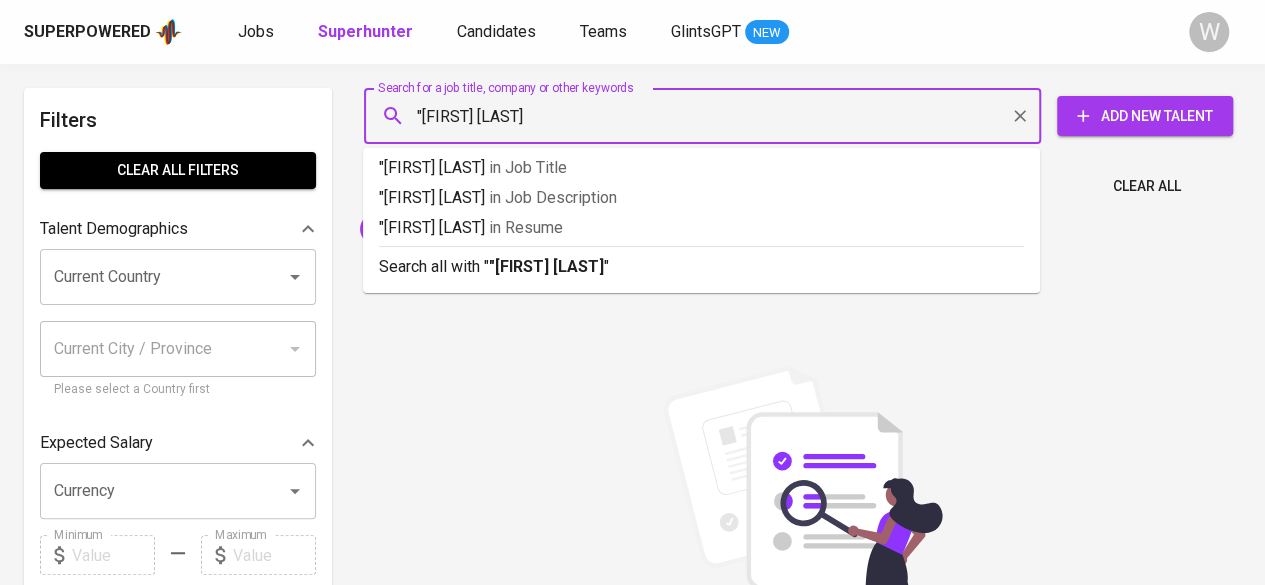 type on ""[FIRST]"" 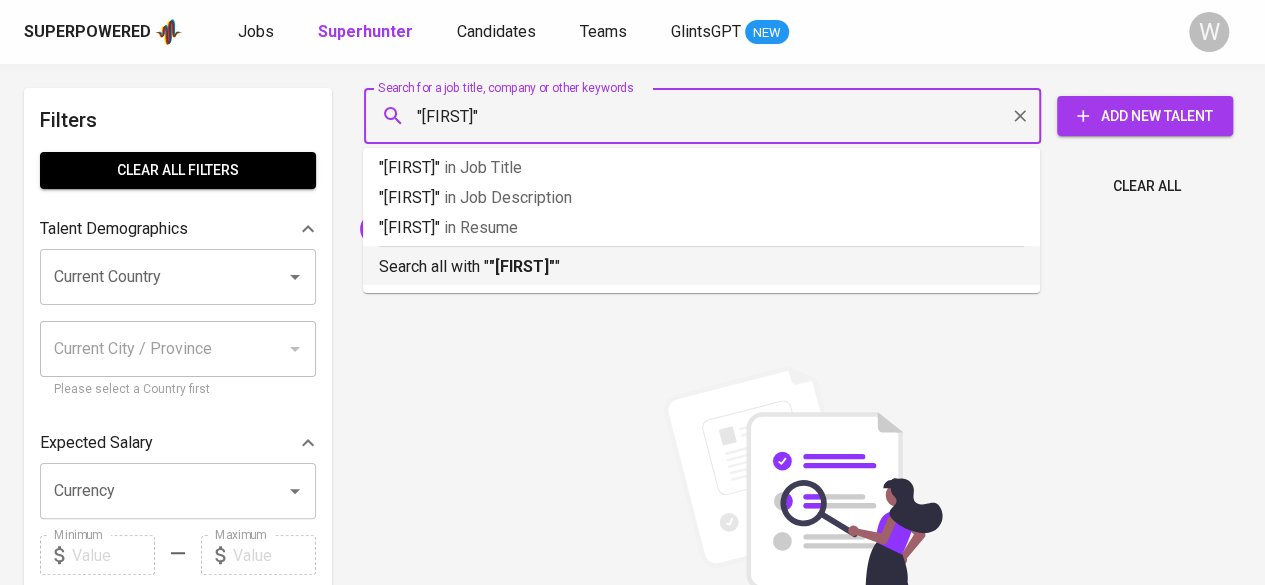 click on ""[FIRST]"" at bounding box center [522, 266] 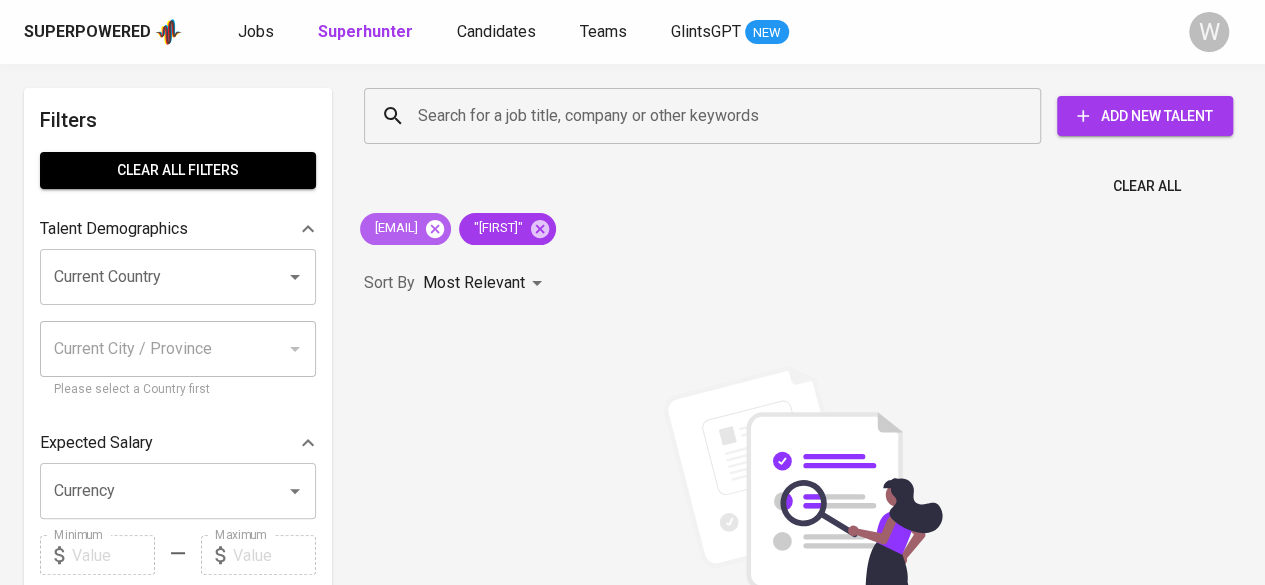 click 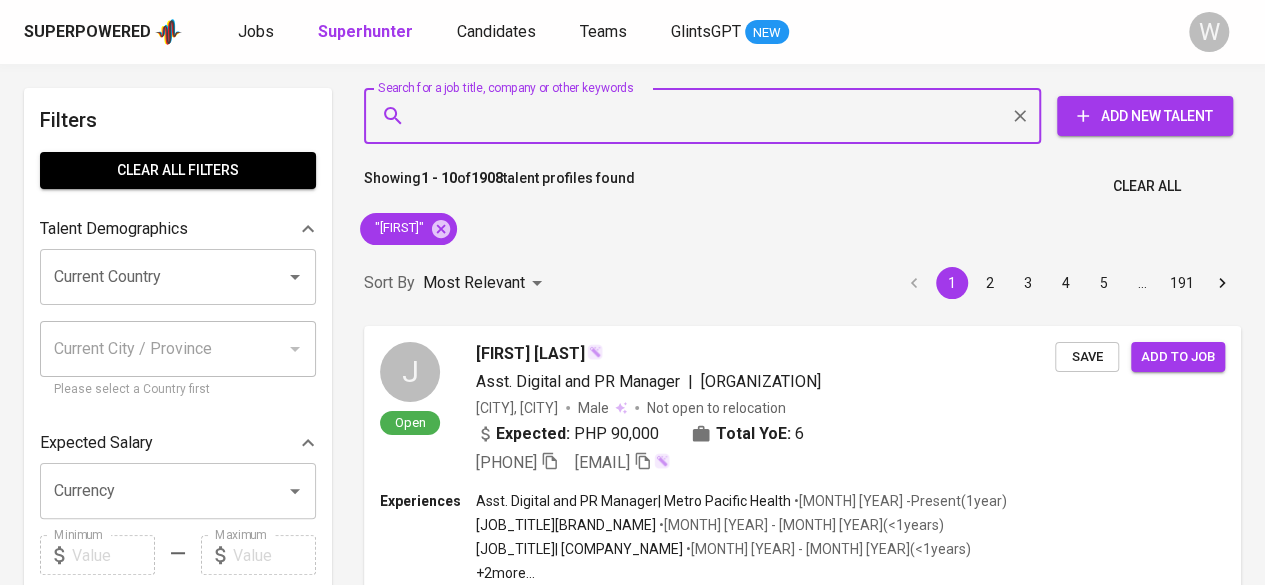 click on "Search for a job title, company or other keywords" at bounding box center [707, 116] 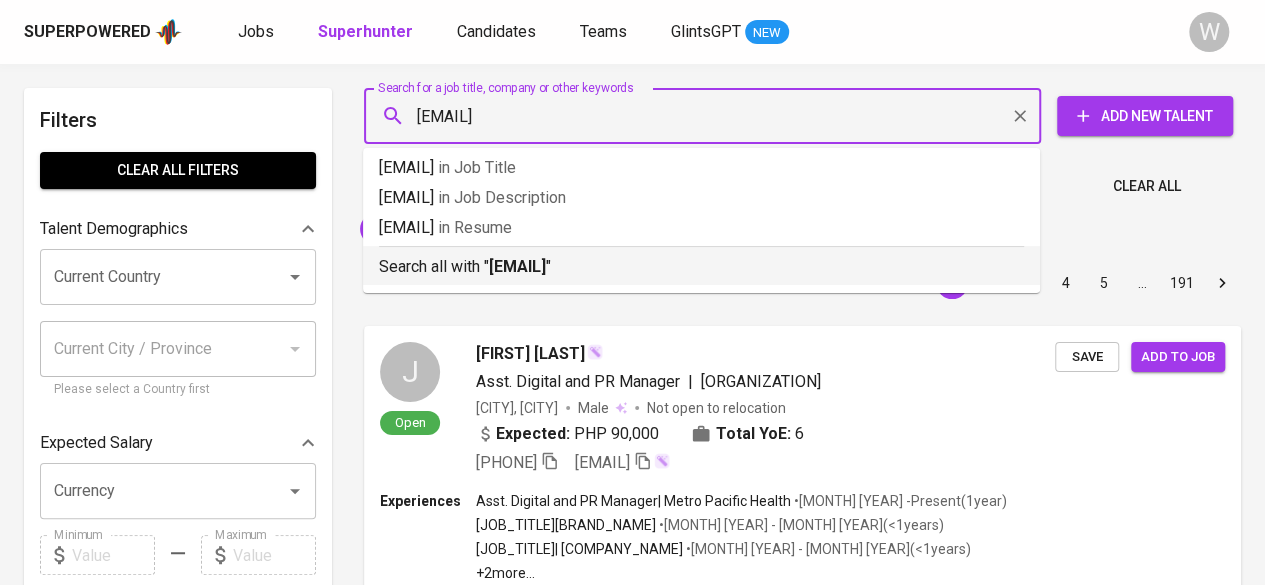 click on "[EMAIL]" at bounding box center (517, 266) 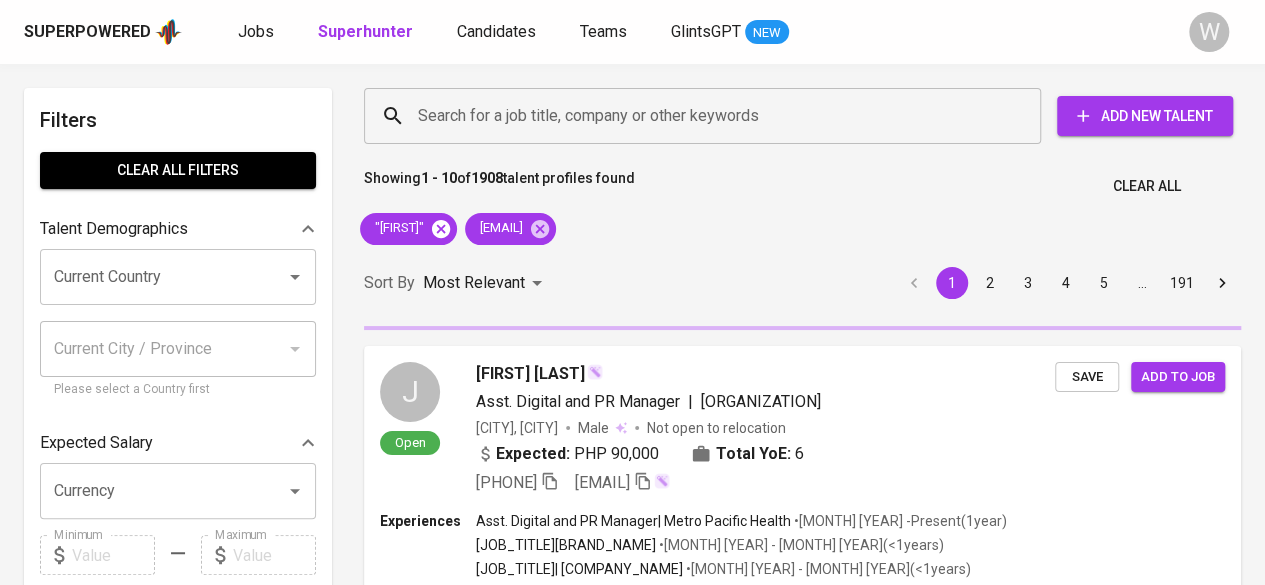 click 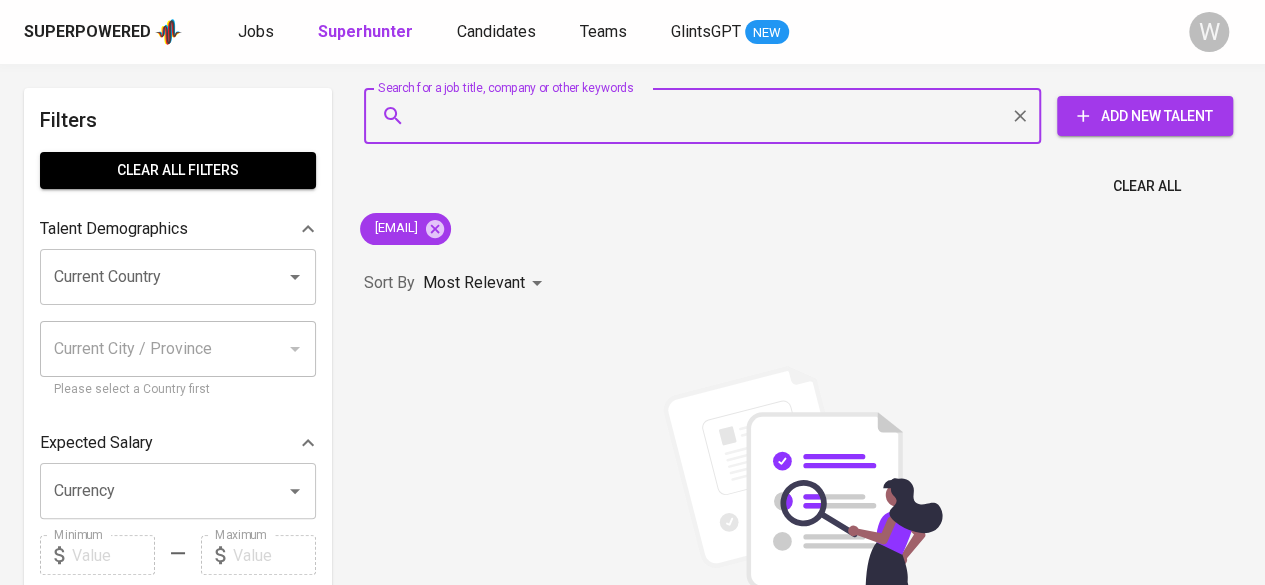 click on "Search for a job title, company or other keywords" at bounding box center (707, 116) 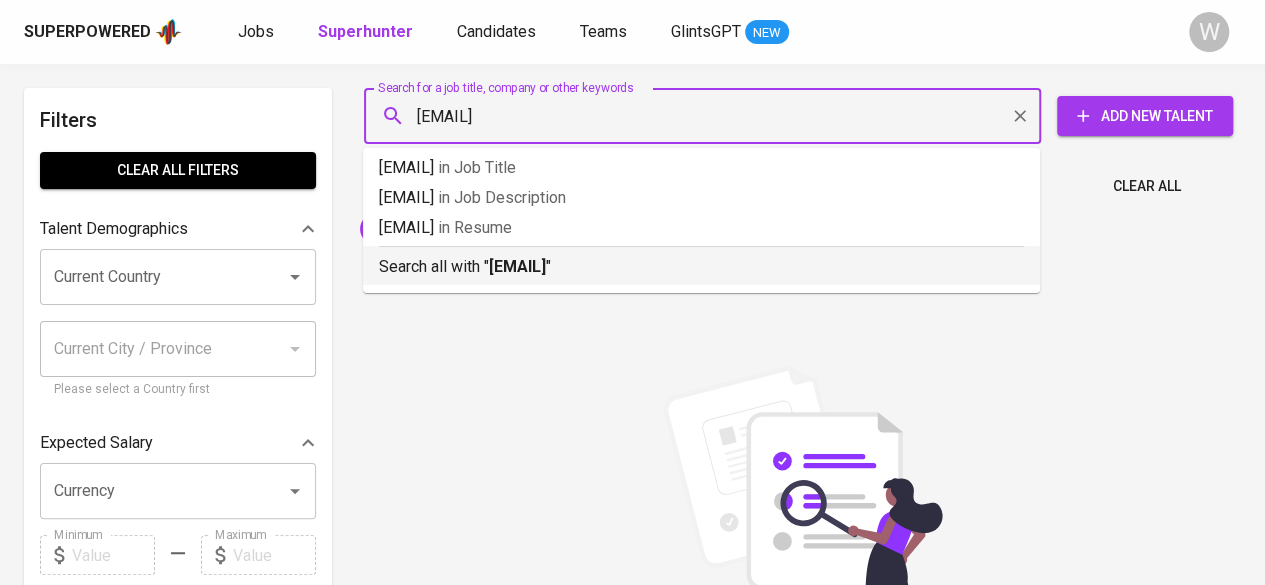click on "[EMAIL]" at bounding box center (517, 266) 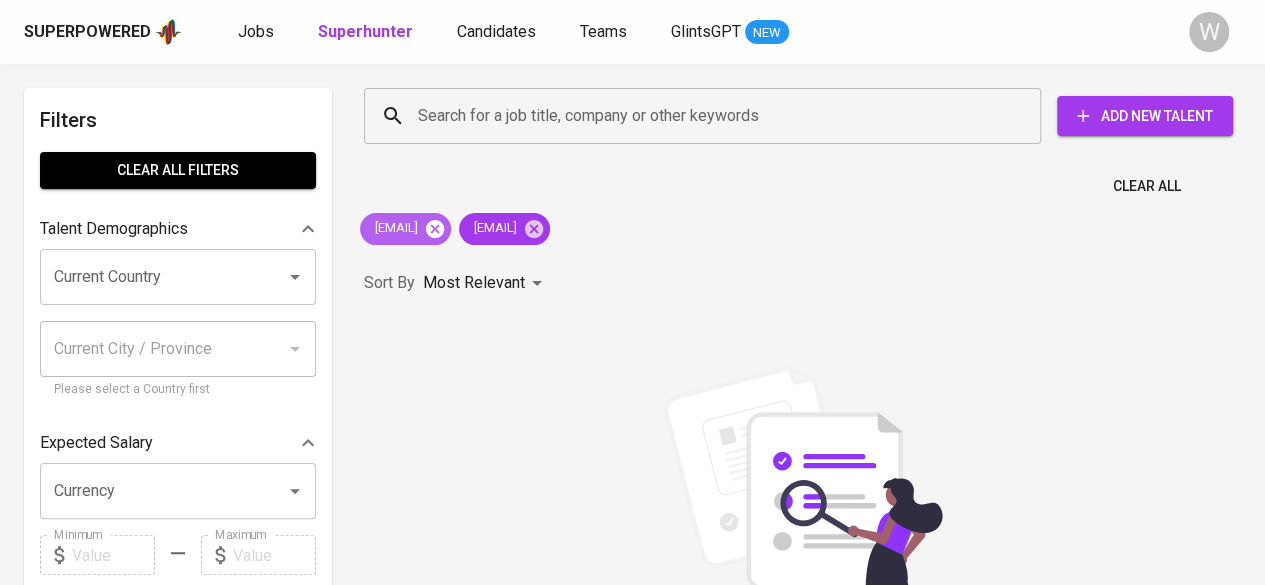 click 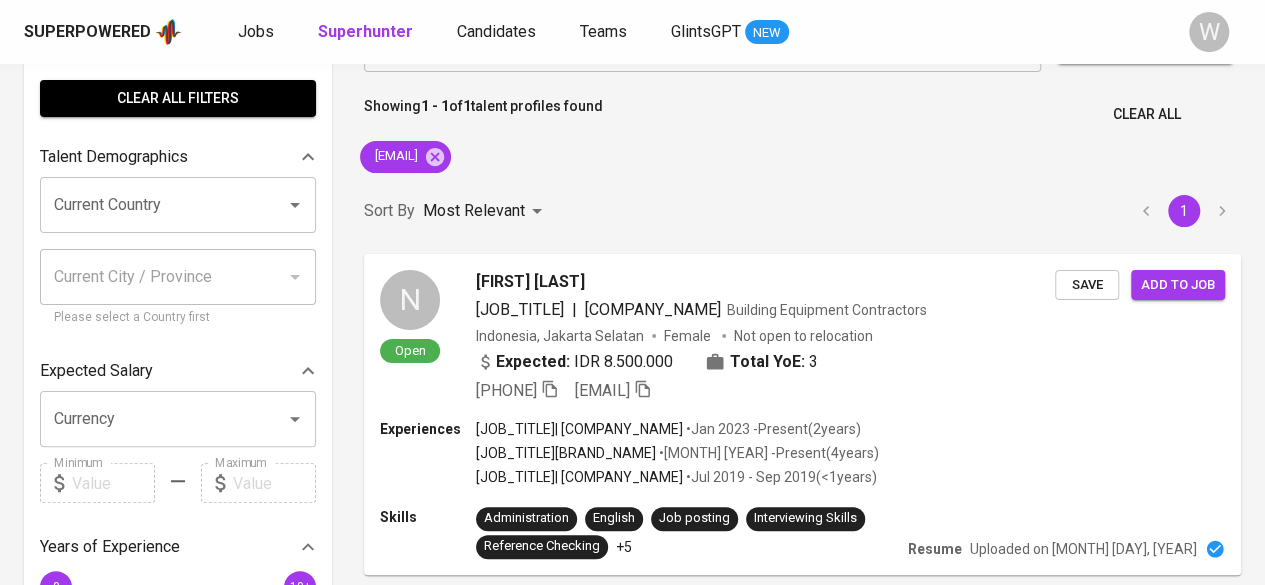 scroll, scrollTop: 66, scrollLeft: 0, axis: vertical 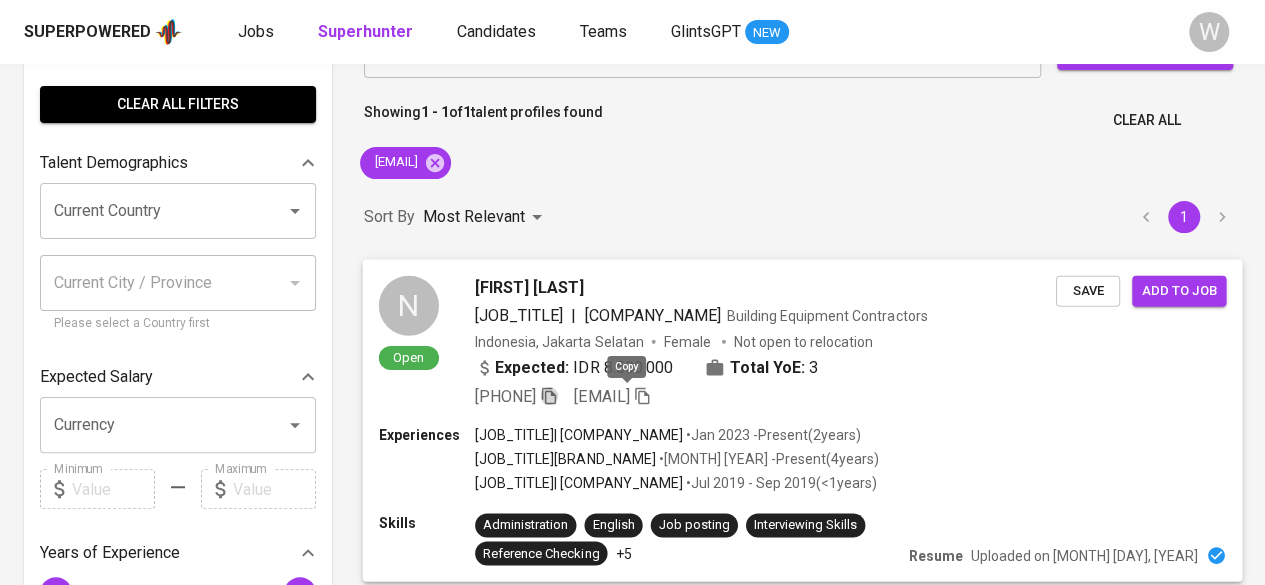 click 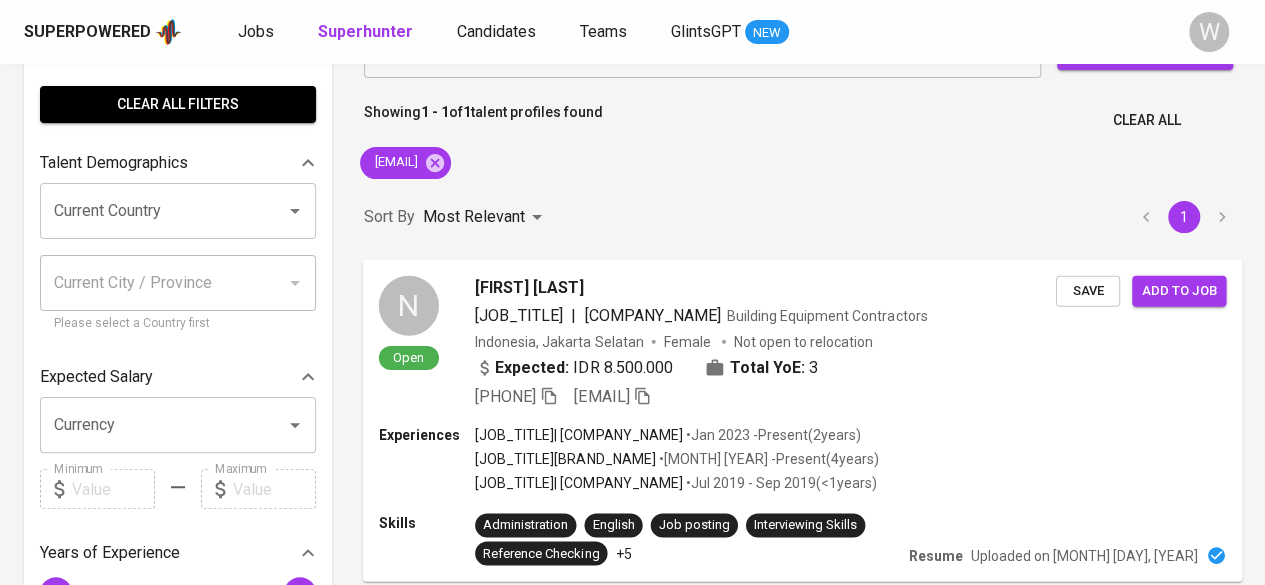 scroll, scrollTop: 0, scrollLeft: 0, axis: both 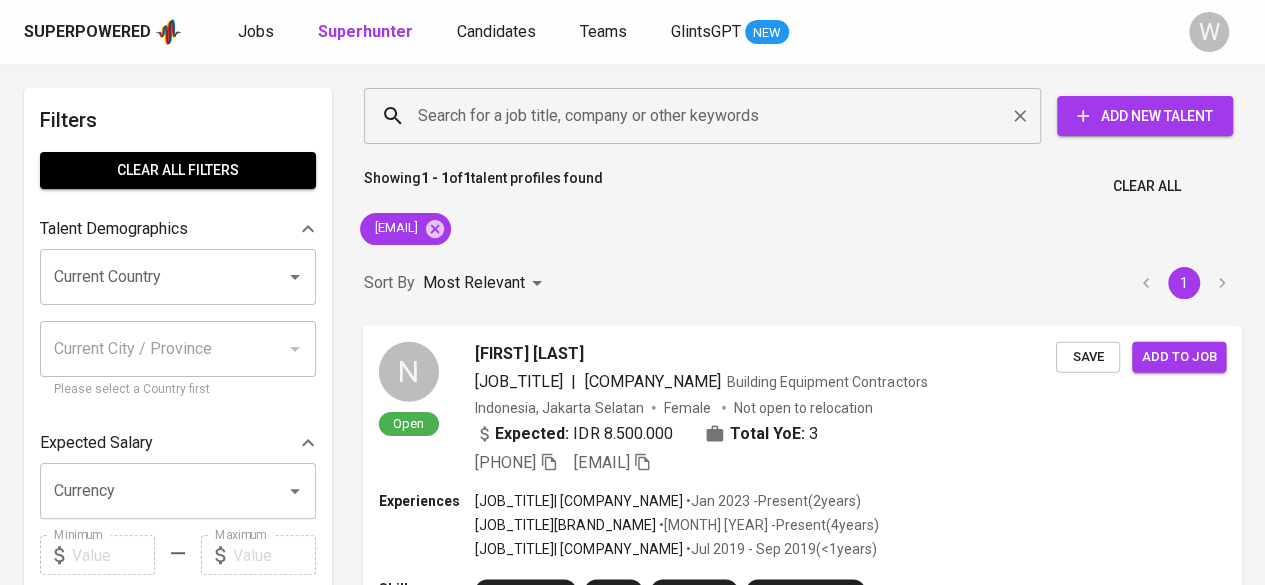 click on "Search for a job title, company or other keywords" at bounding box center [707, 116] 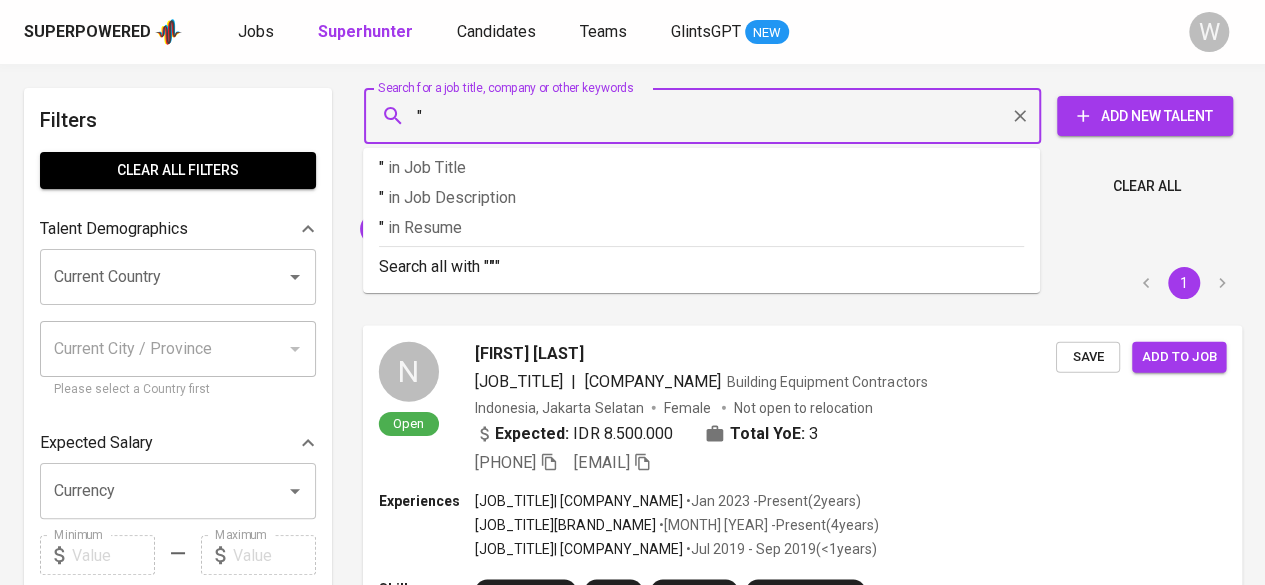 paste on "[FIRST] [LAST]" 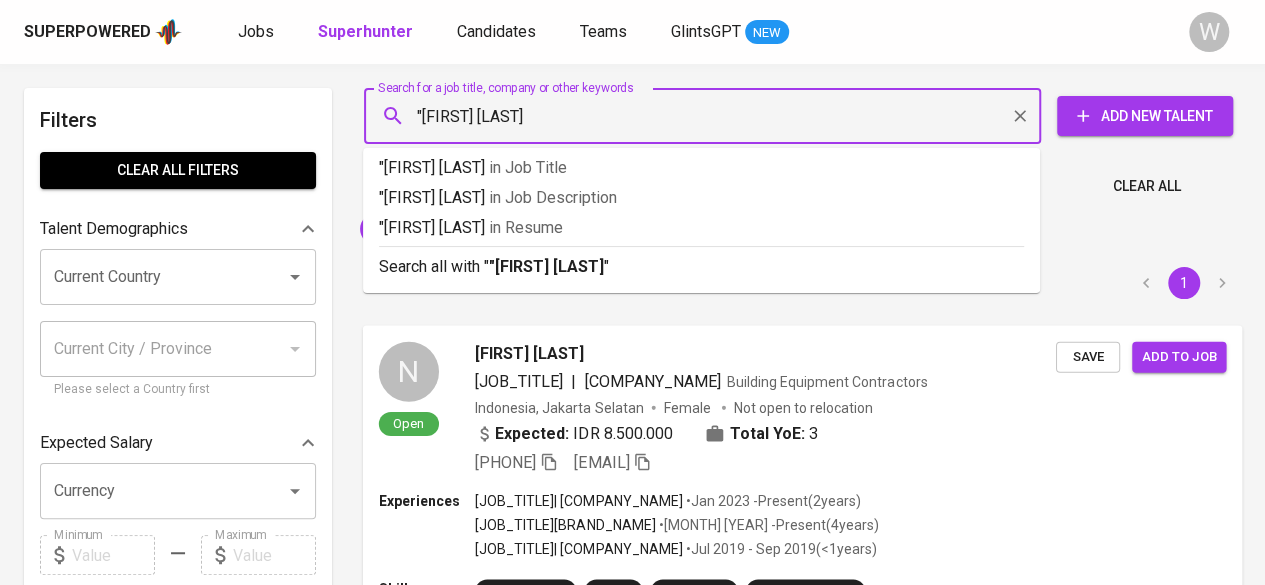 type on ""[FIRST]"" 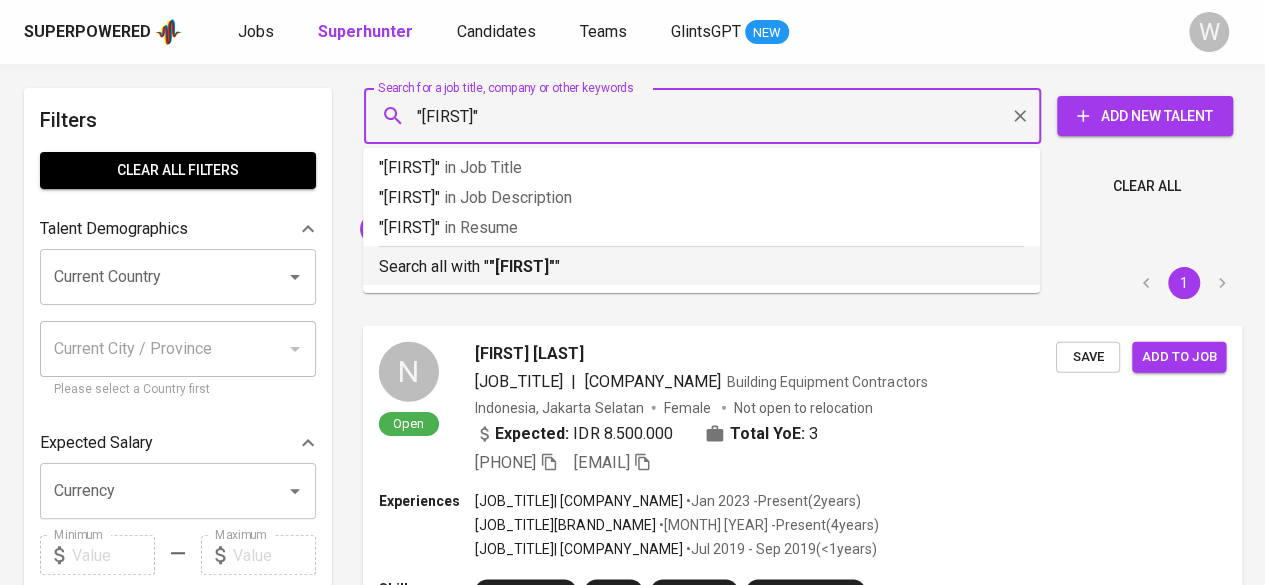 click on ""[FIRST]"" at bounding box center (522, 266) 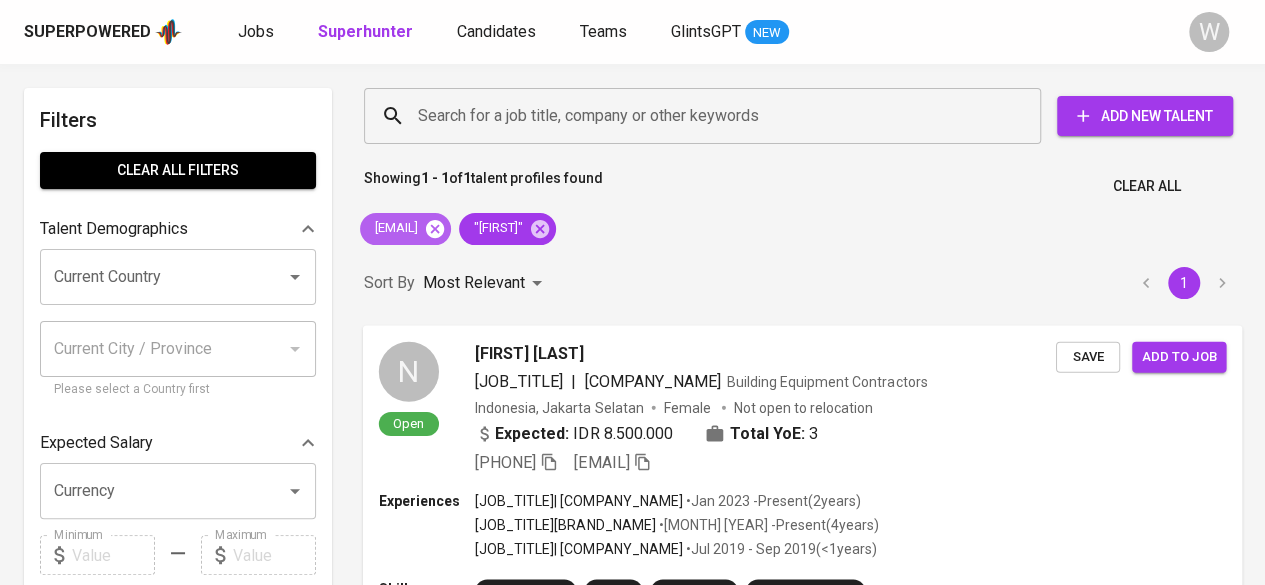 click 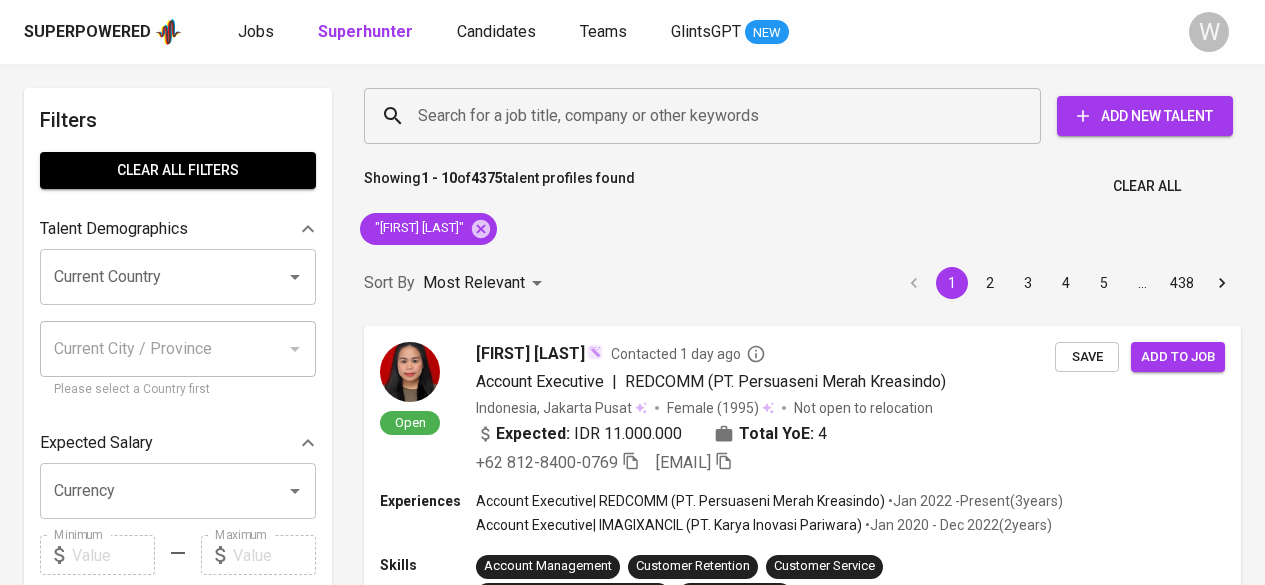 scroll, scrollTop: 0, scrollLeft: 0, axis: both 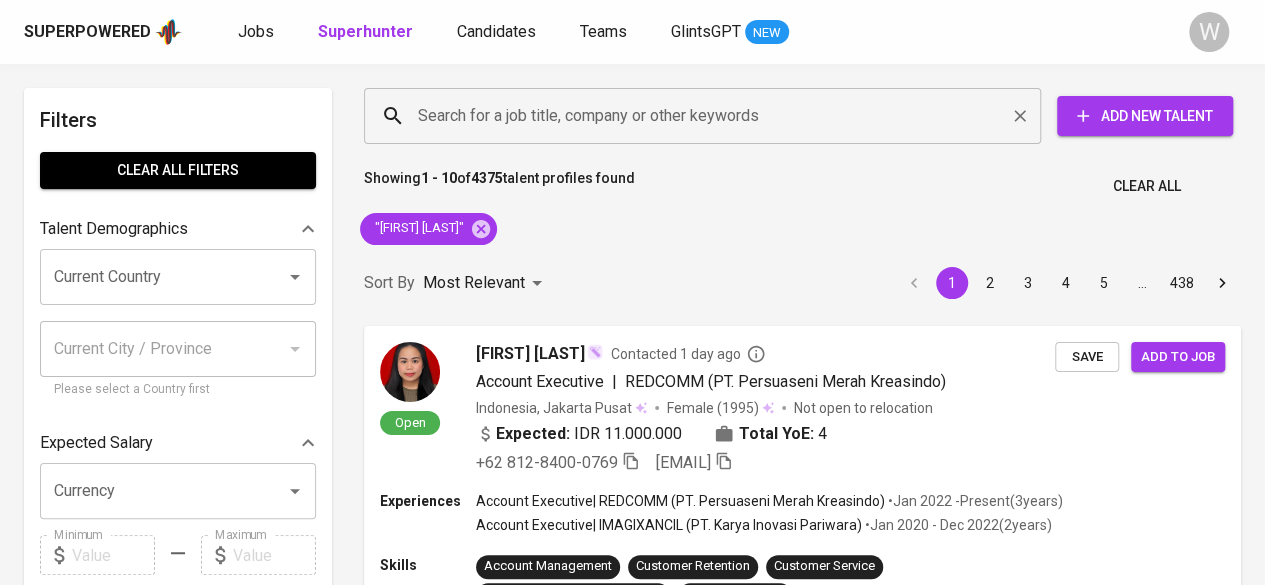 click on "Search for a job title, company or other keywords" at bounding box center (707, 116) 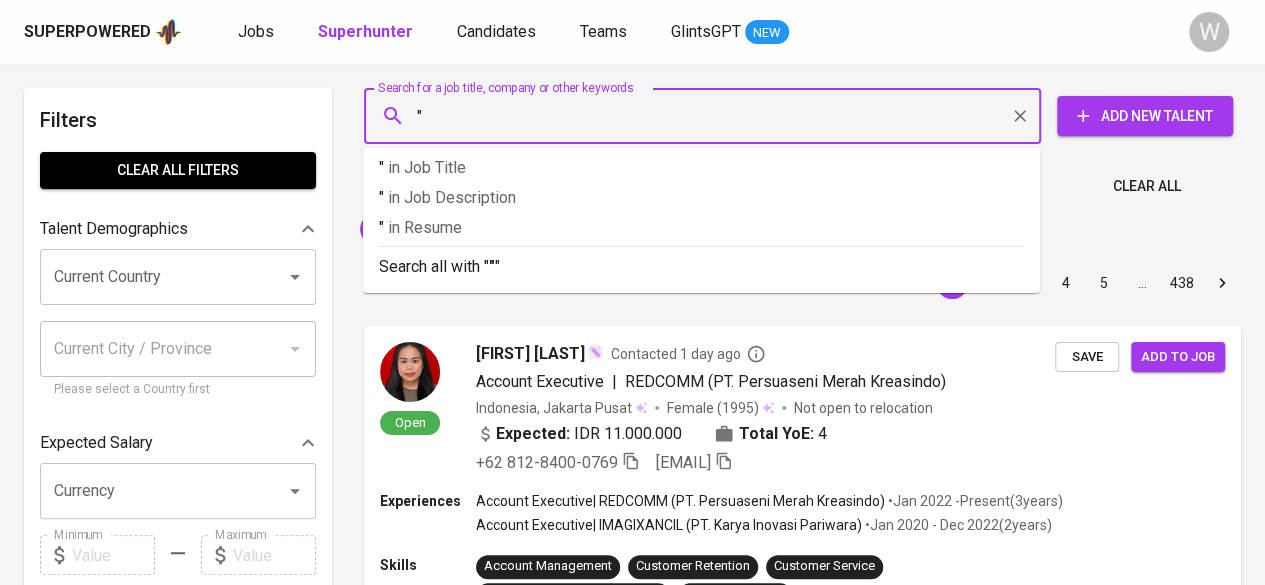 paste on "[FIRST] [LAST]" 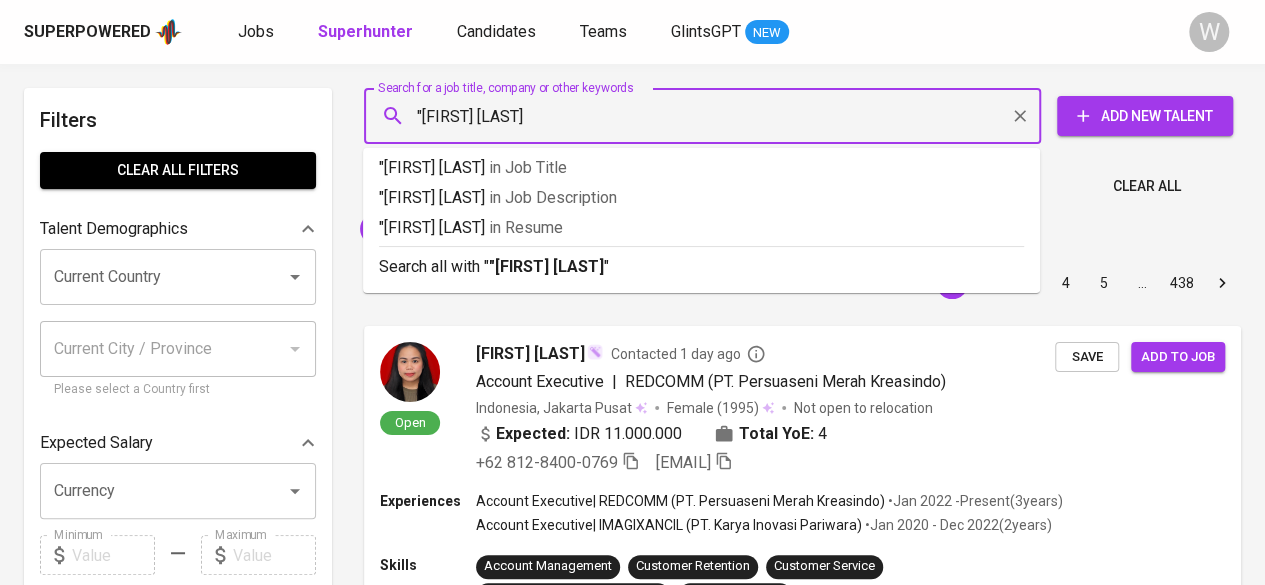 type on ""[FIRST] [LAST]"" 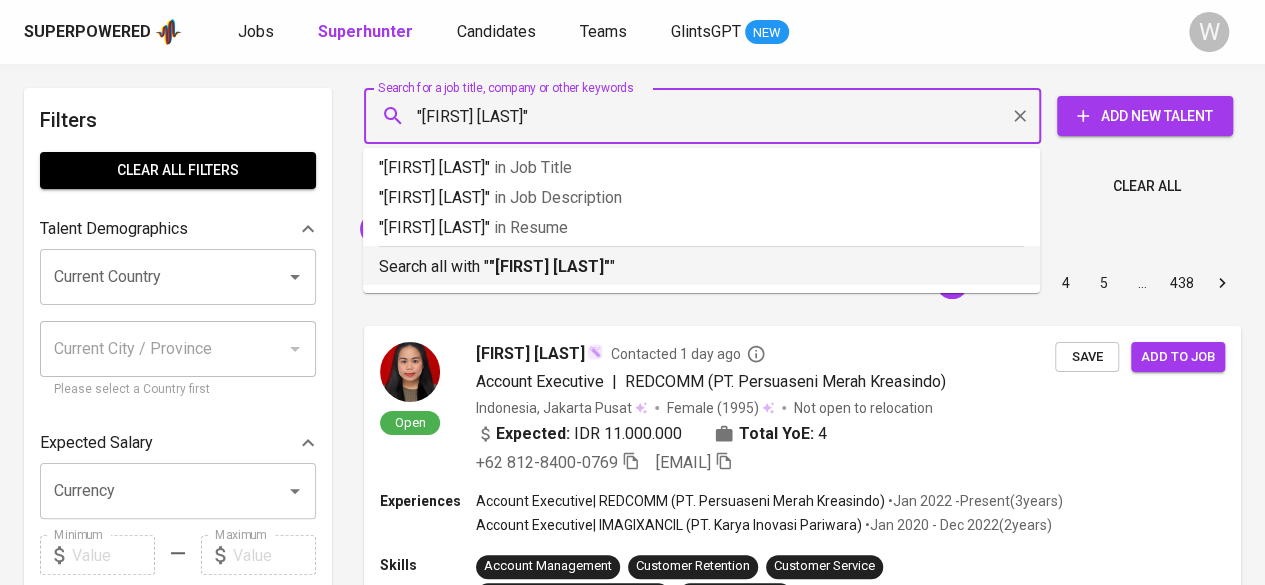 click on "Search all with "[FIRST] [LAST]"" at bounding box center (701, 265) 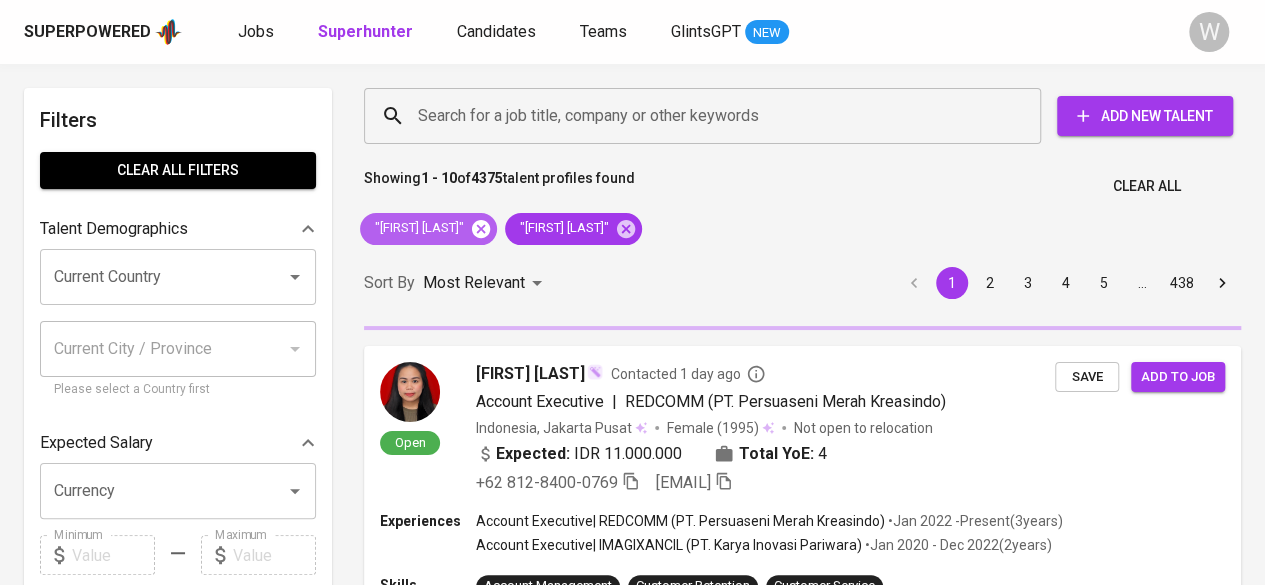 click 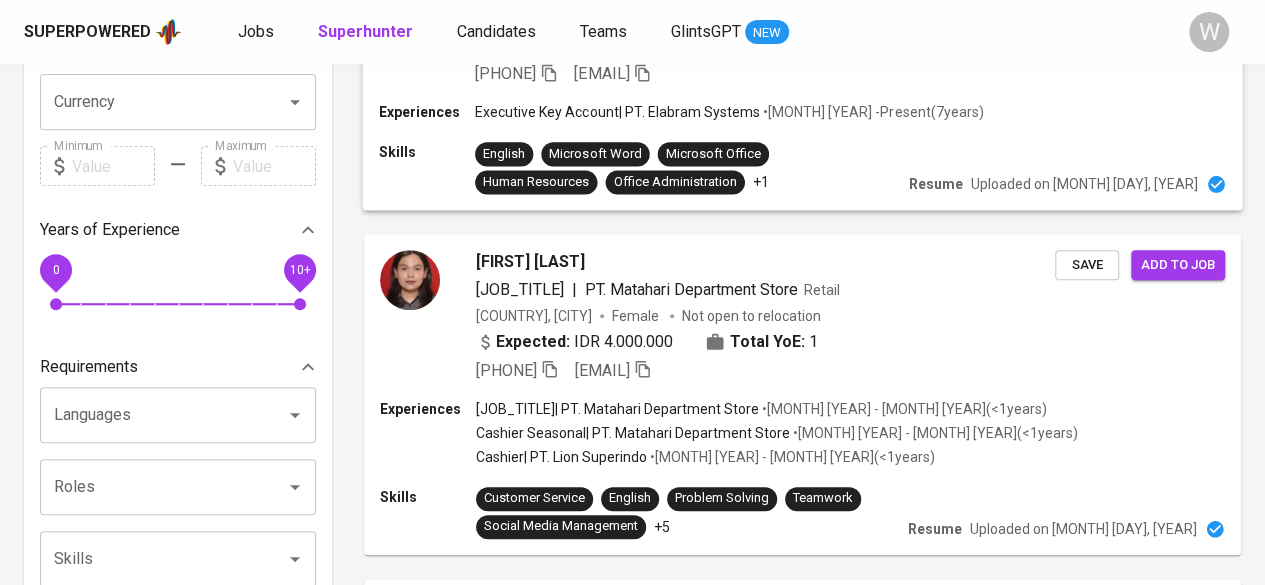 scroll, scrollTop: 390, scrollLeft: 0, axis: vertical 